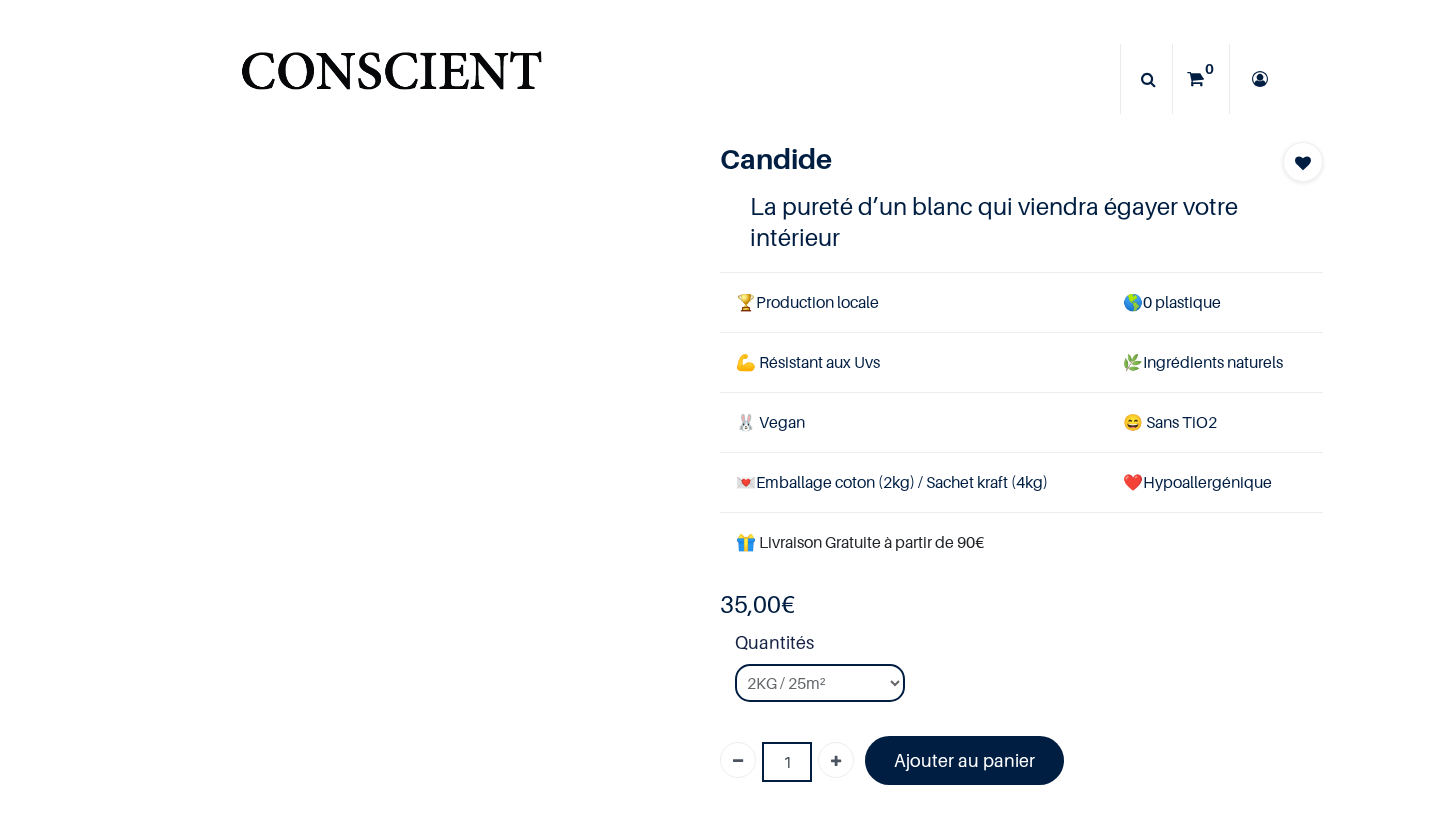 scroll, scrollTop: 0, scrollLeft: 0, axis: both 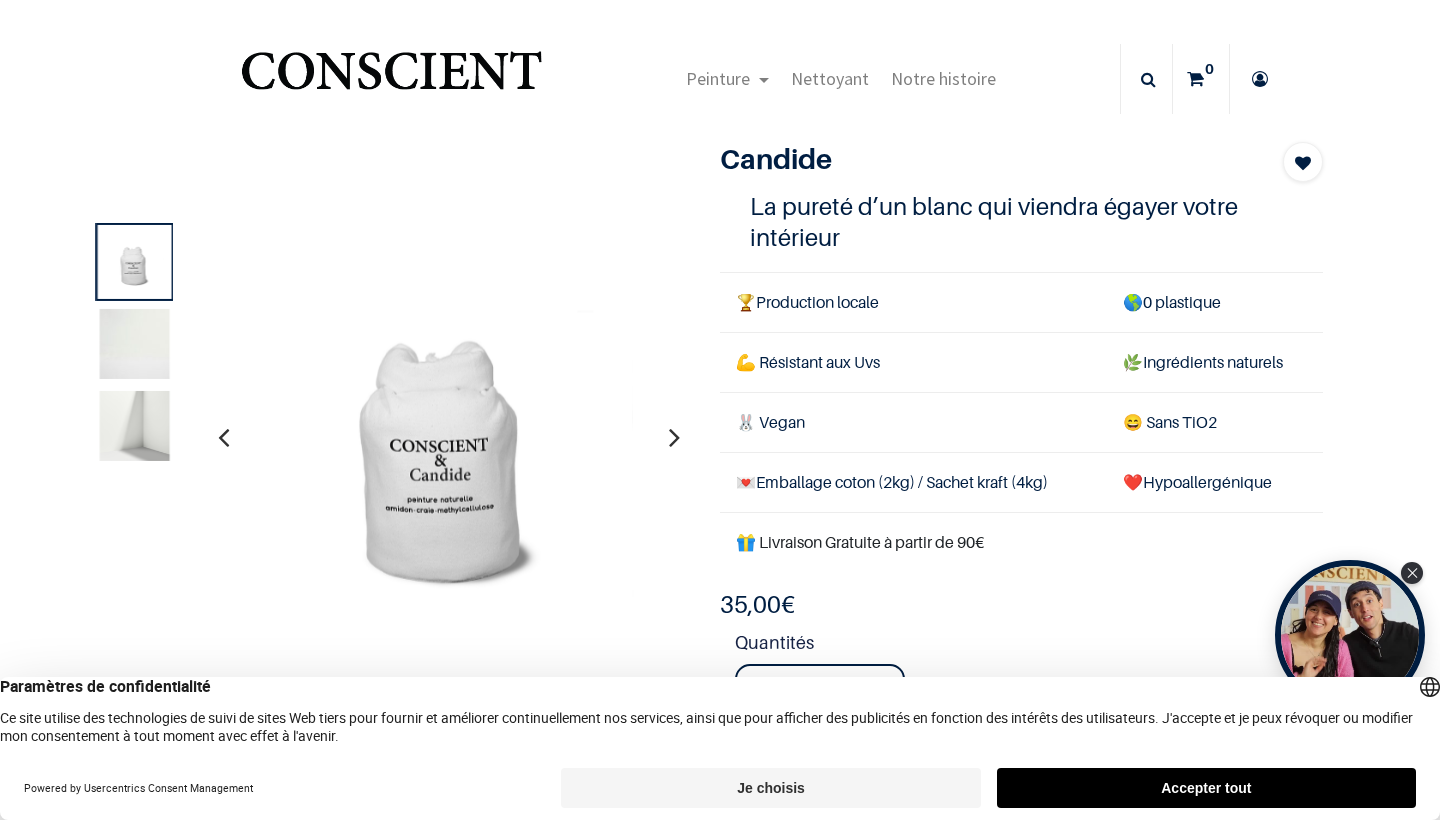click at bounding box center (674, 437) 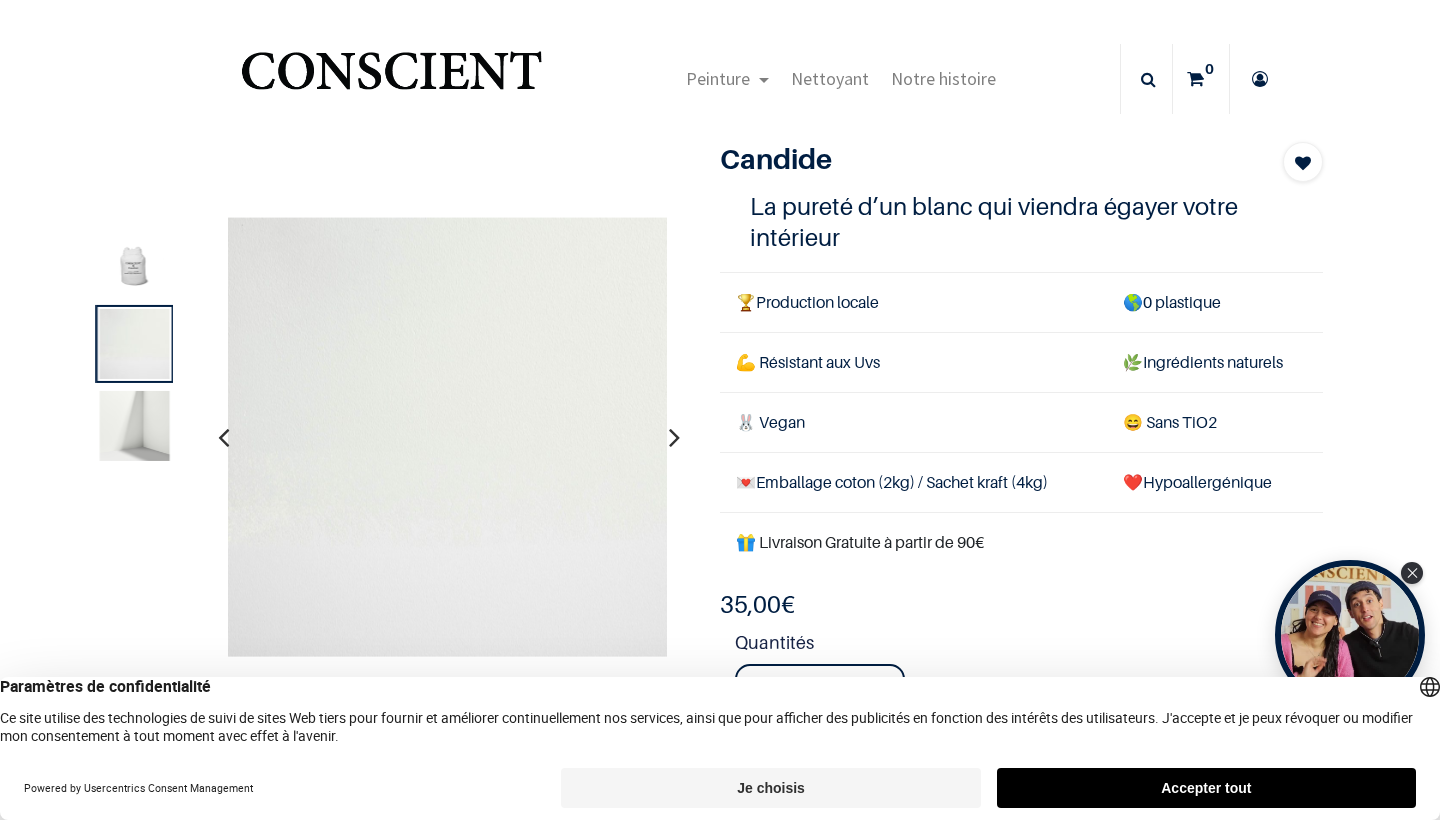 click at bounding box center [674, 437] 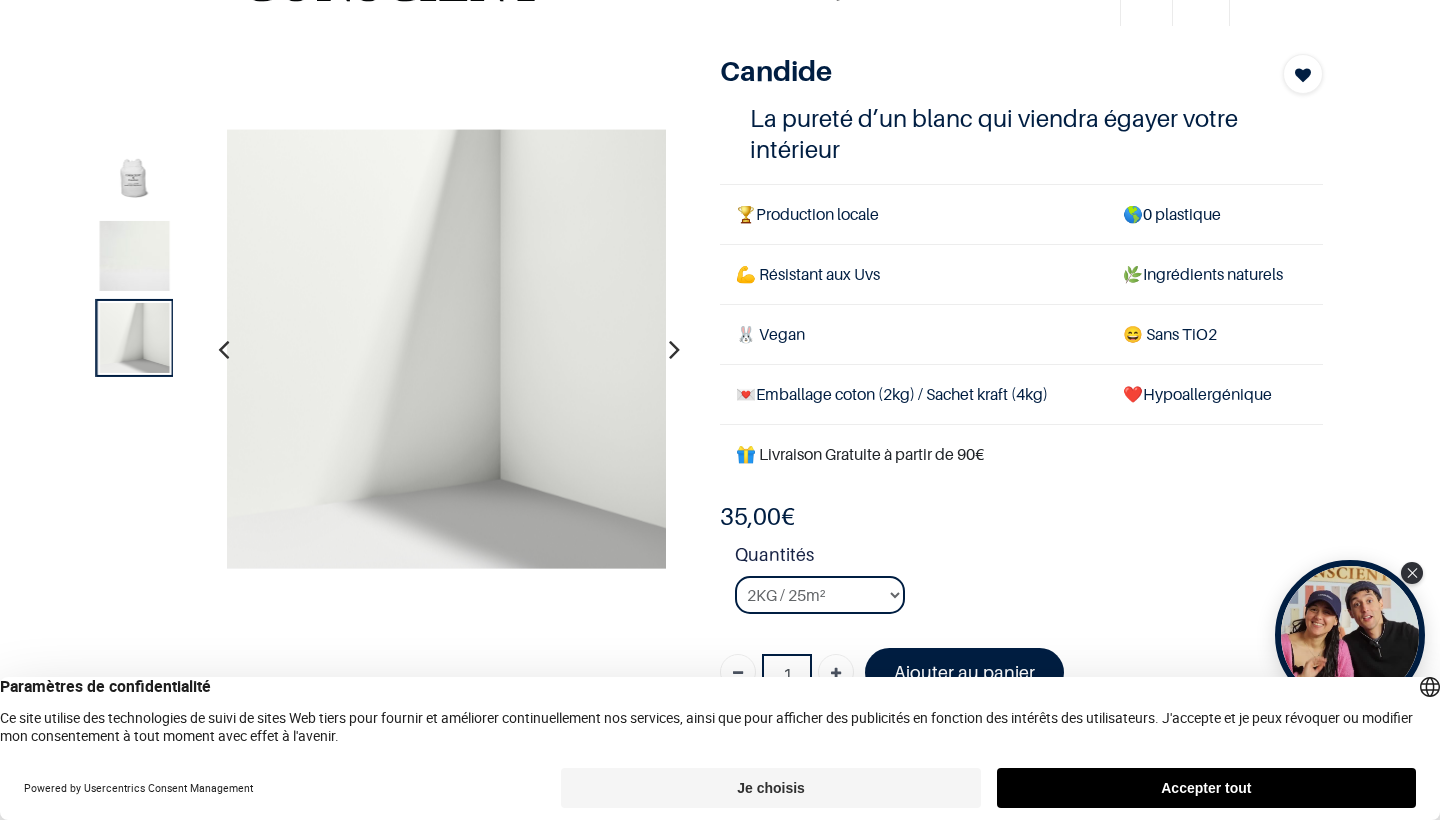 scroll, scrollTop: 90, scrollLeft: 0, axis: vertical 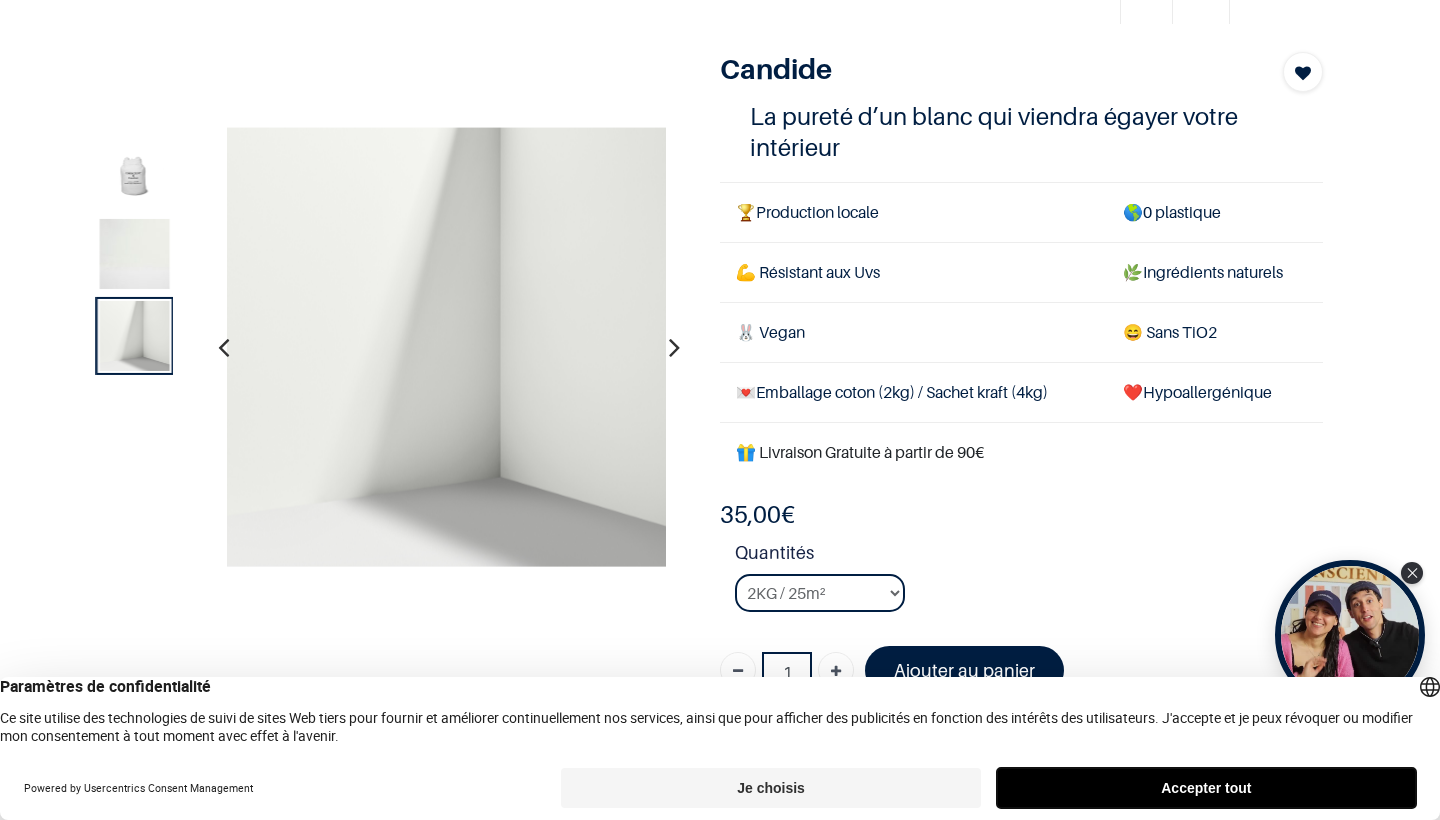 click on "Accepter tout" at bounding box center (1206, 788) 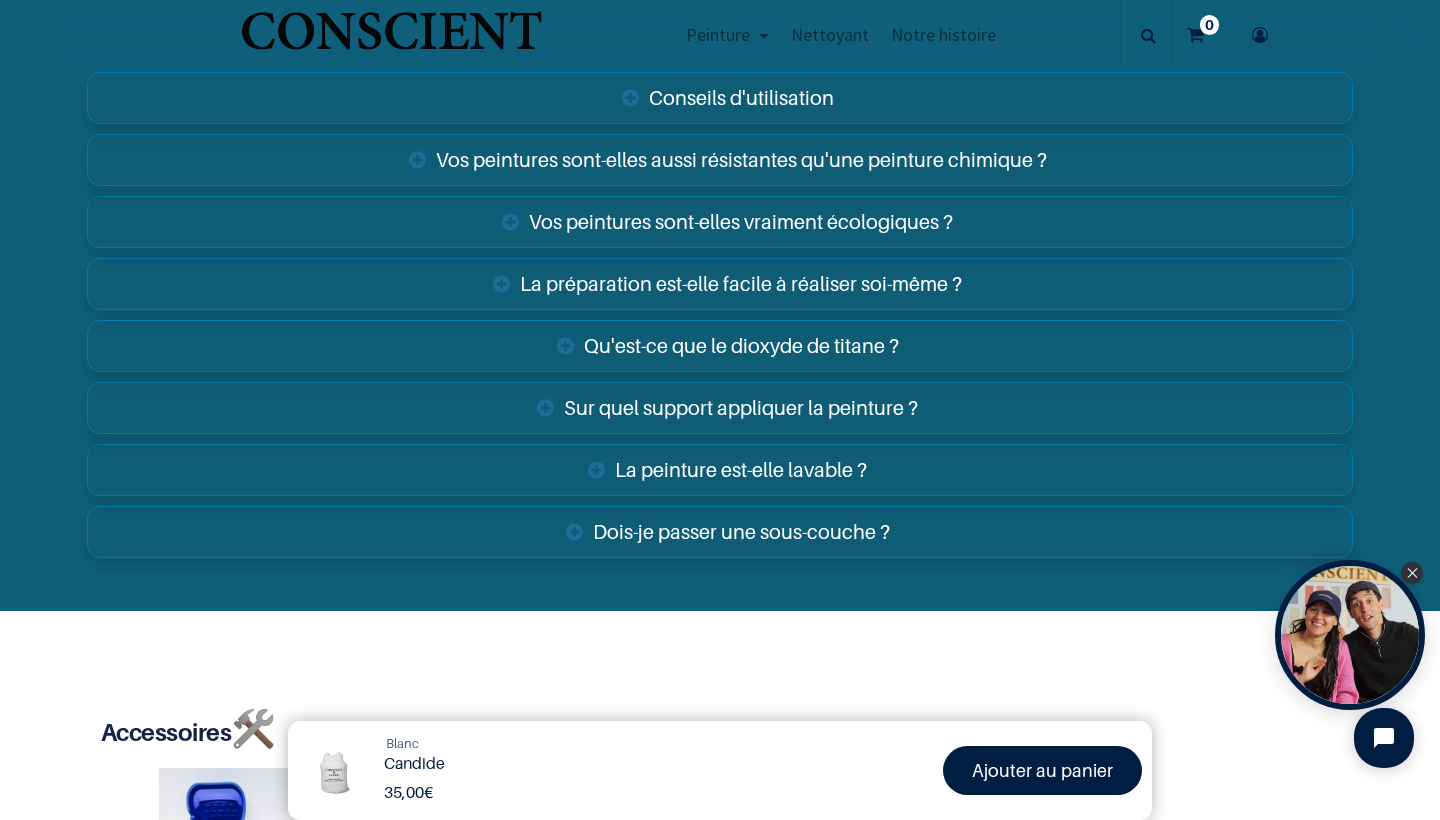 scroll, scrollTop: 3217, scrollLeft: 0, axis: vertical 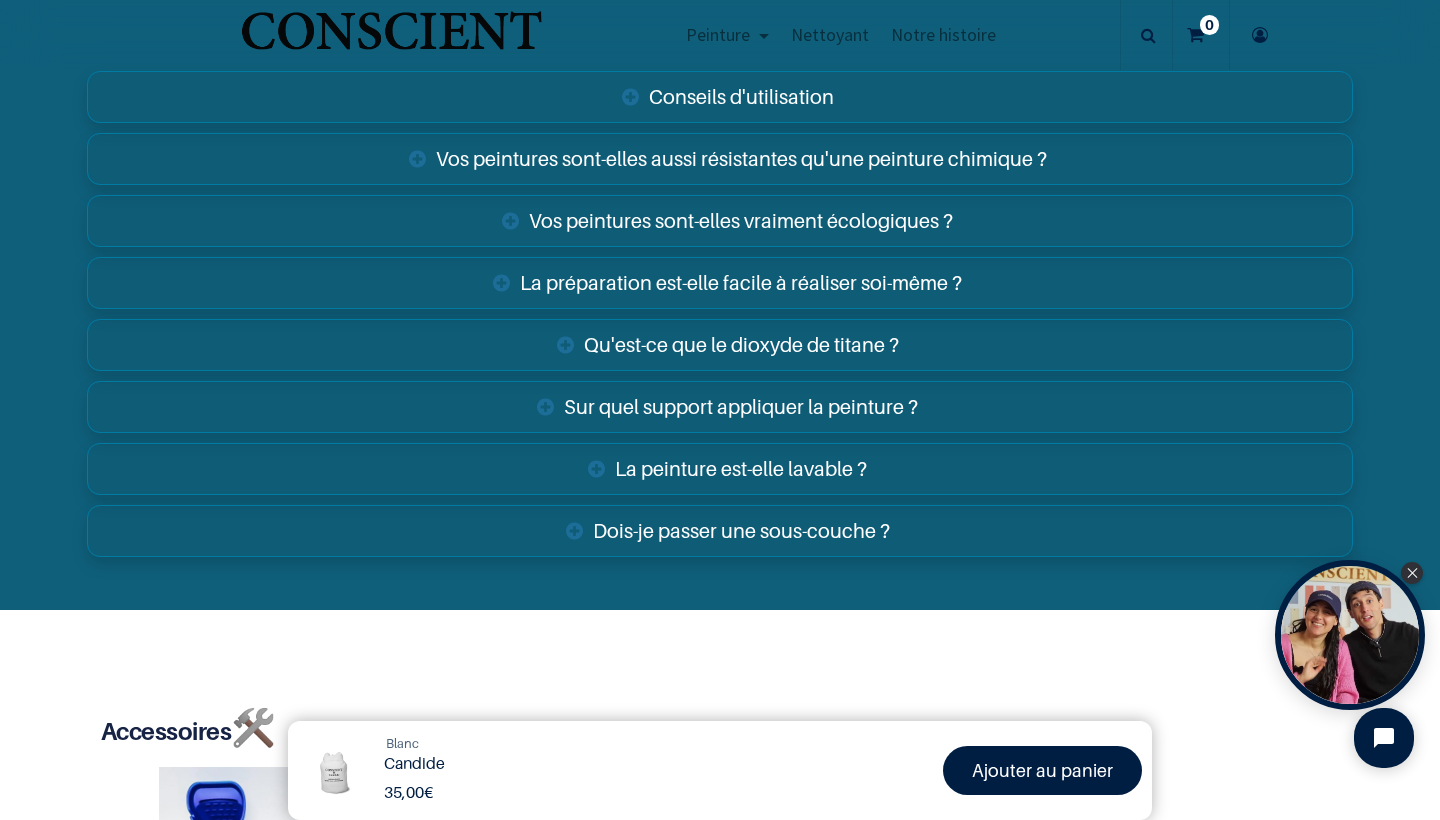 click on "Dois-je passer une sous-couche ?" at bounding box center (720, 531) 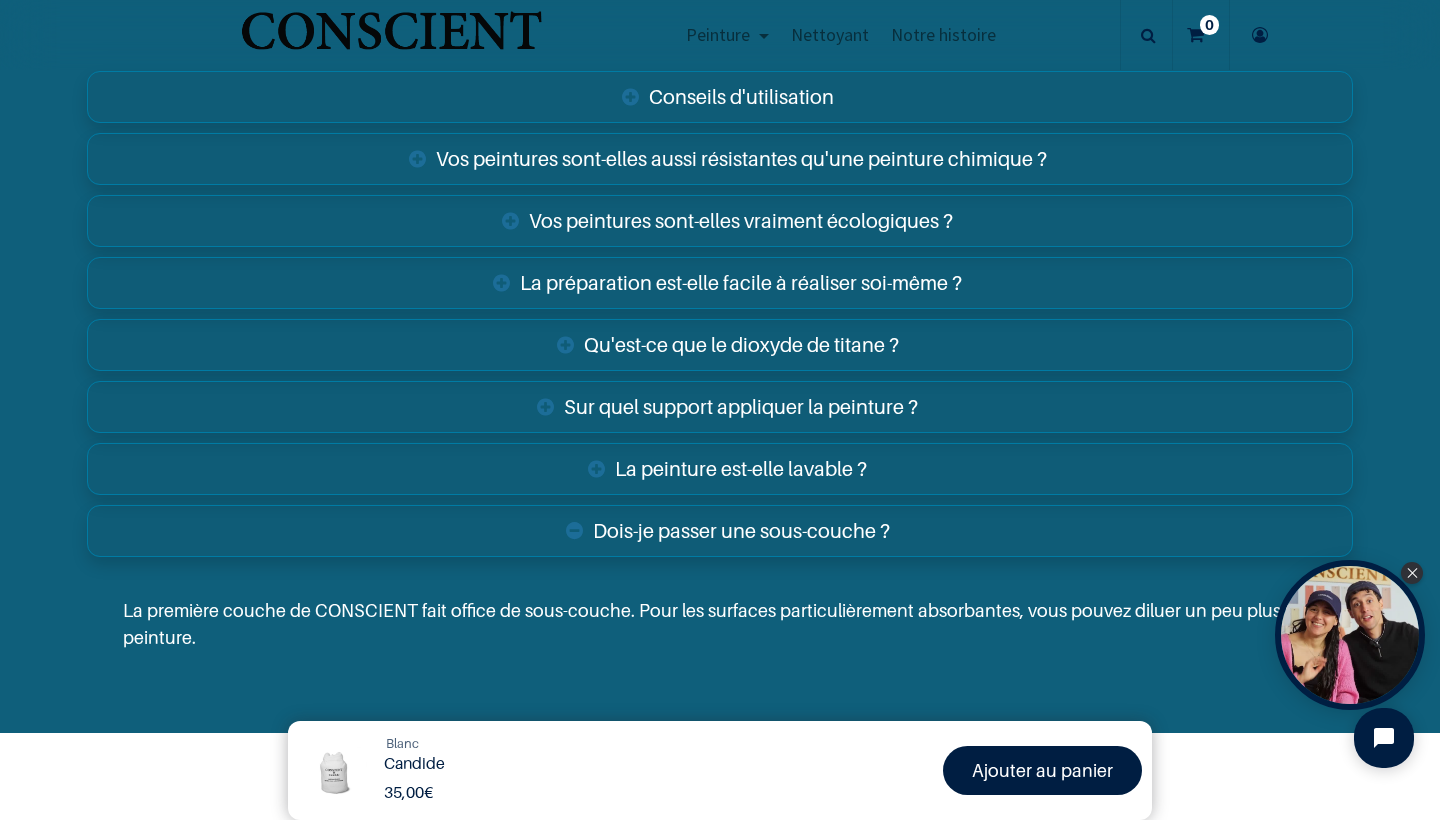 click on "Dois-je passer une sous-couche ?" at bounding box center (720, 531) 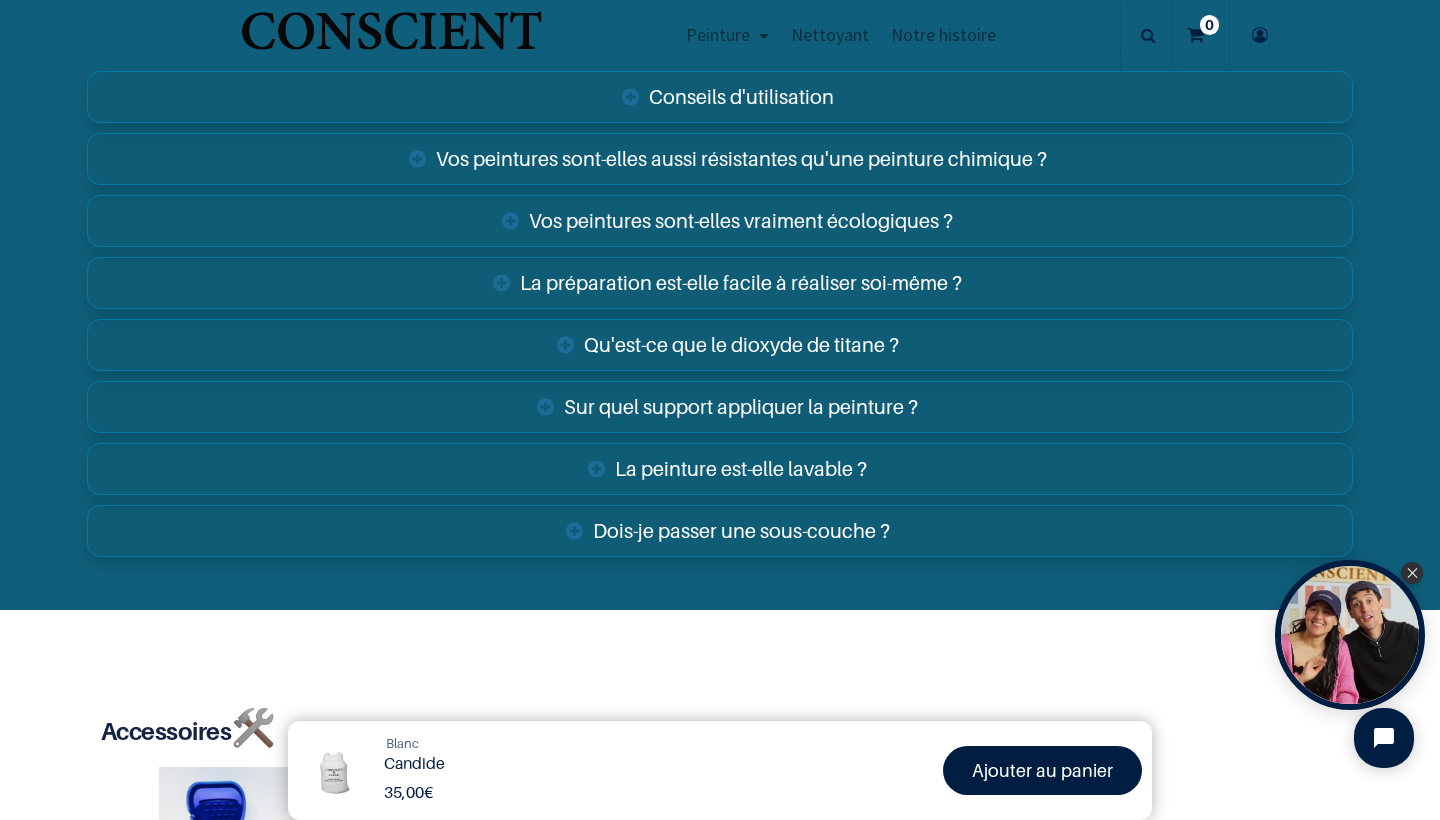 click on "La peinture est-elle lavable ?" at bounding box center [720, 469] 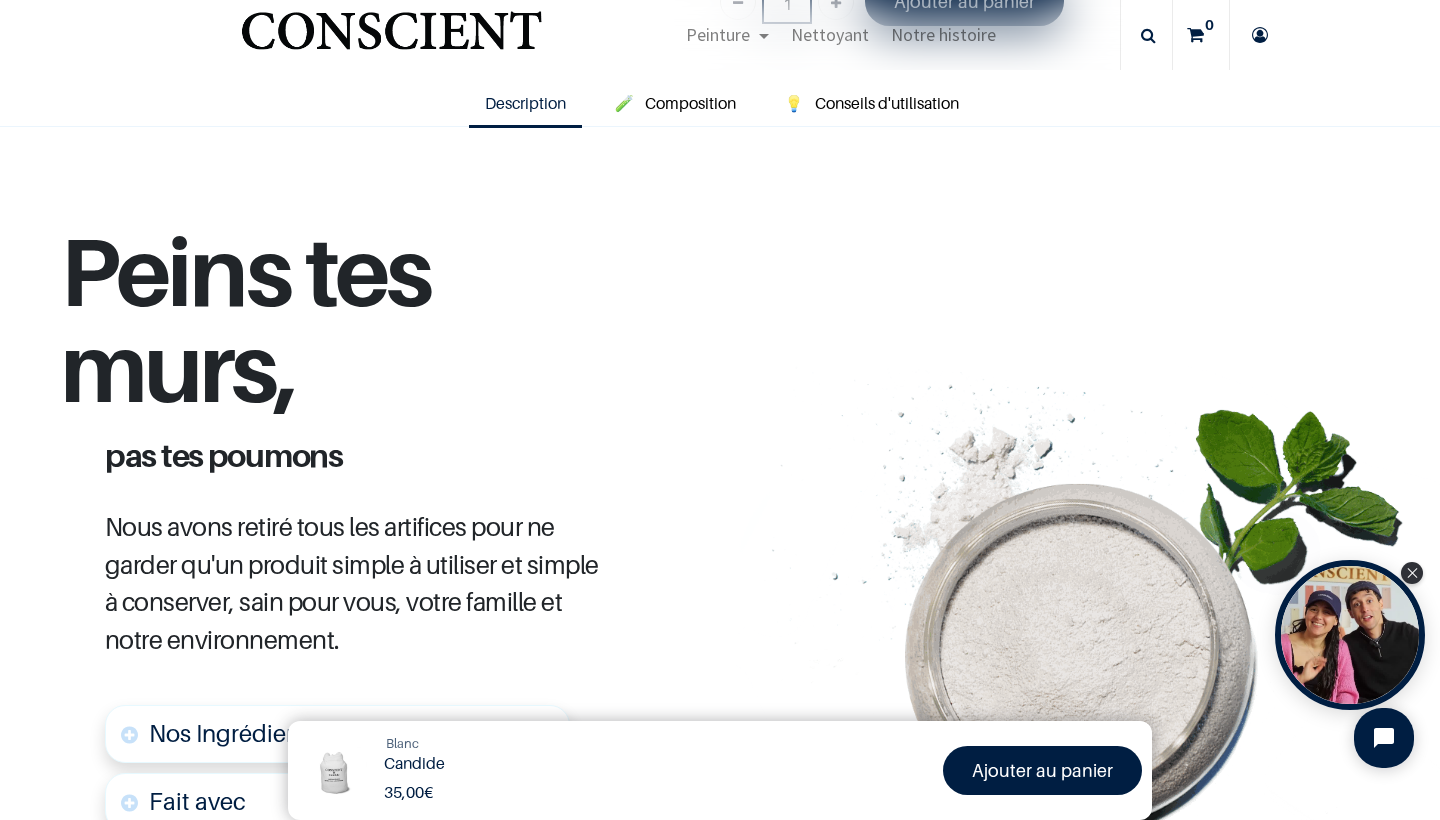 scroll, scrollTop: 500, scrollLeft: 0, axis: vertical 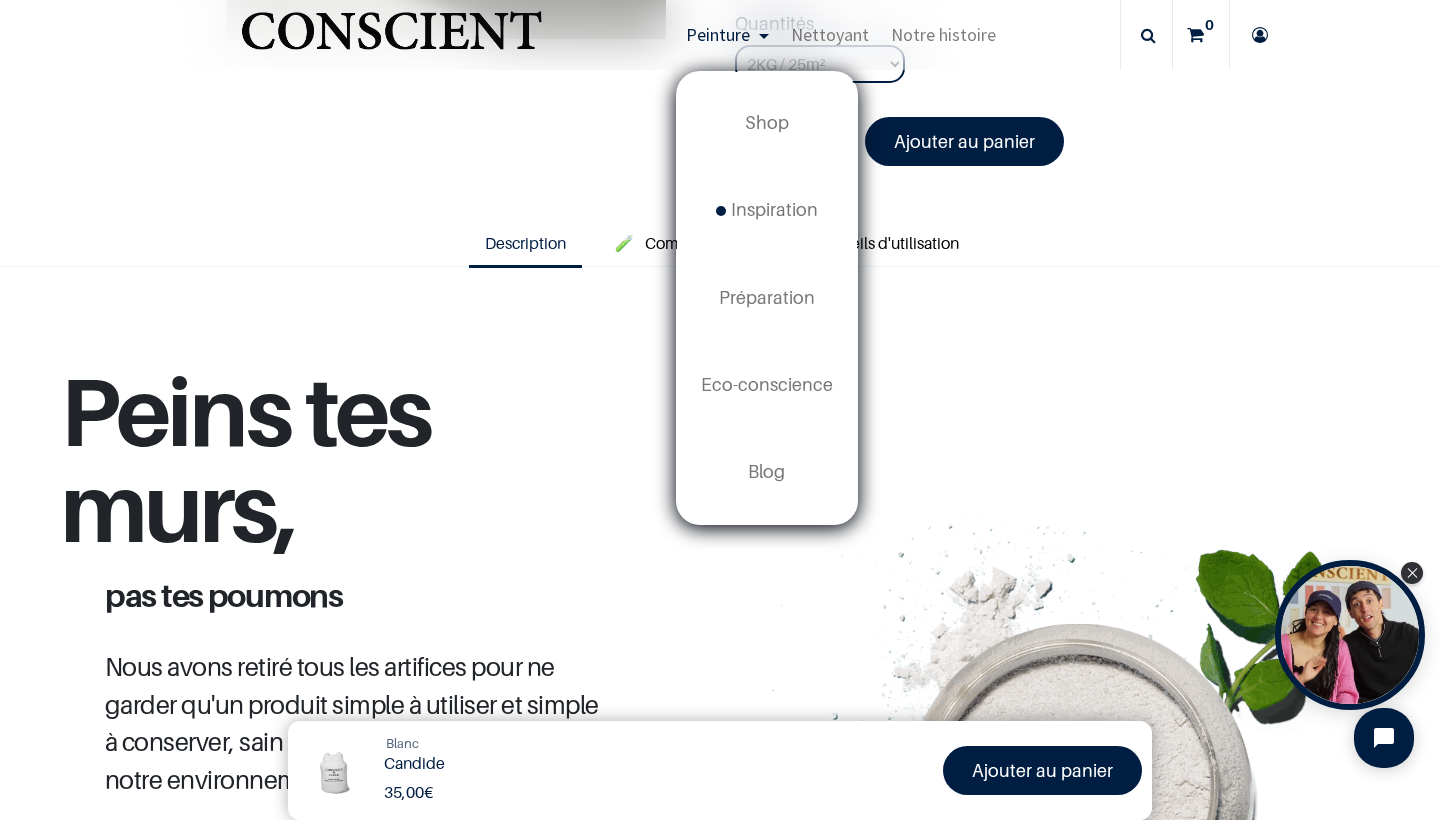 click on "Peinture" at bounding box center (727, 35) 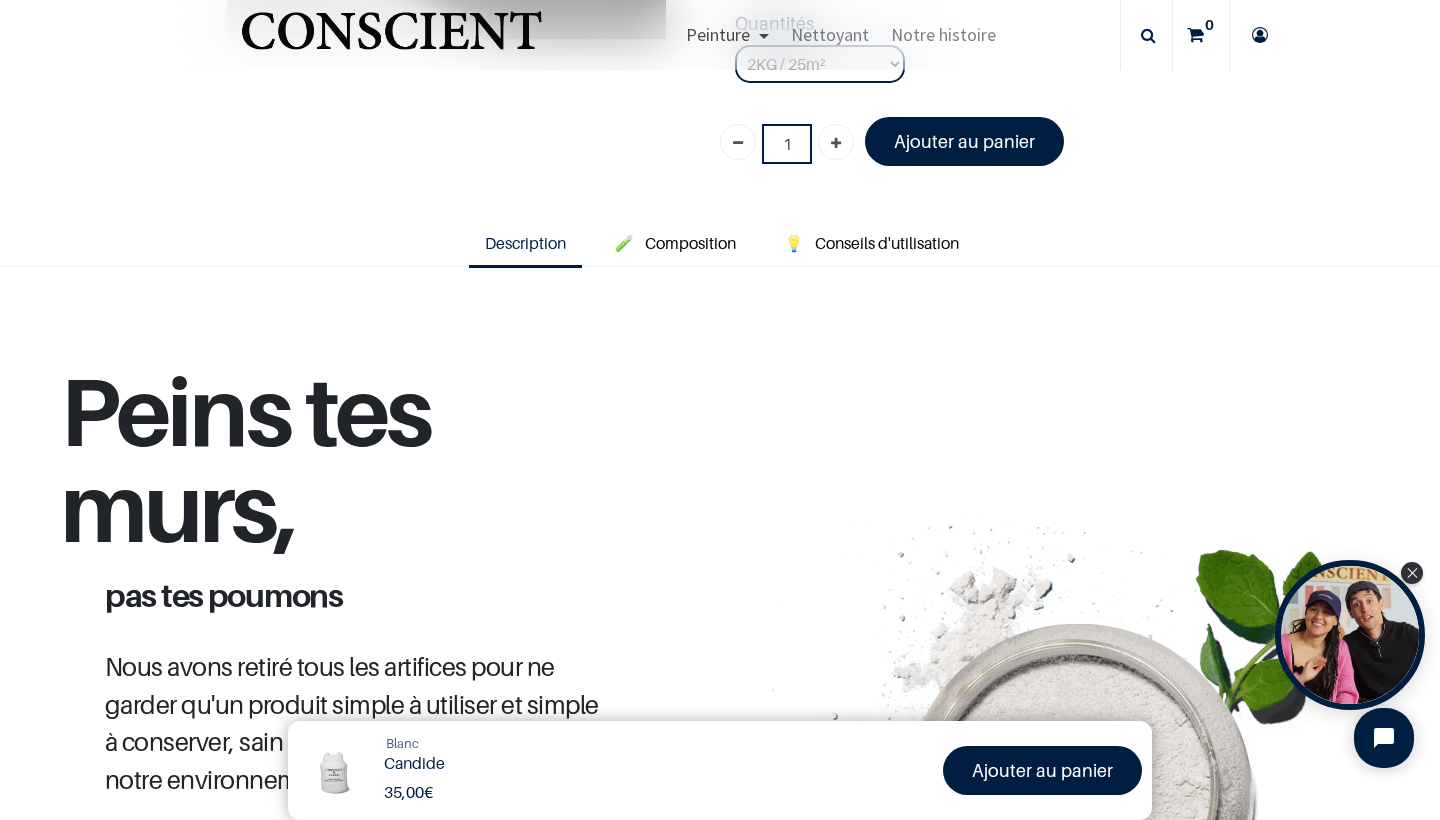 click on "Peinture" at bounding box center [727, 35] 